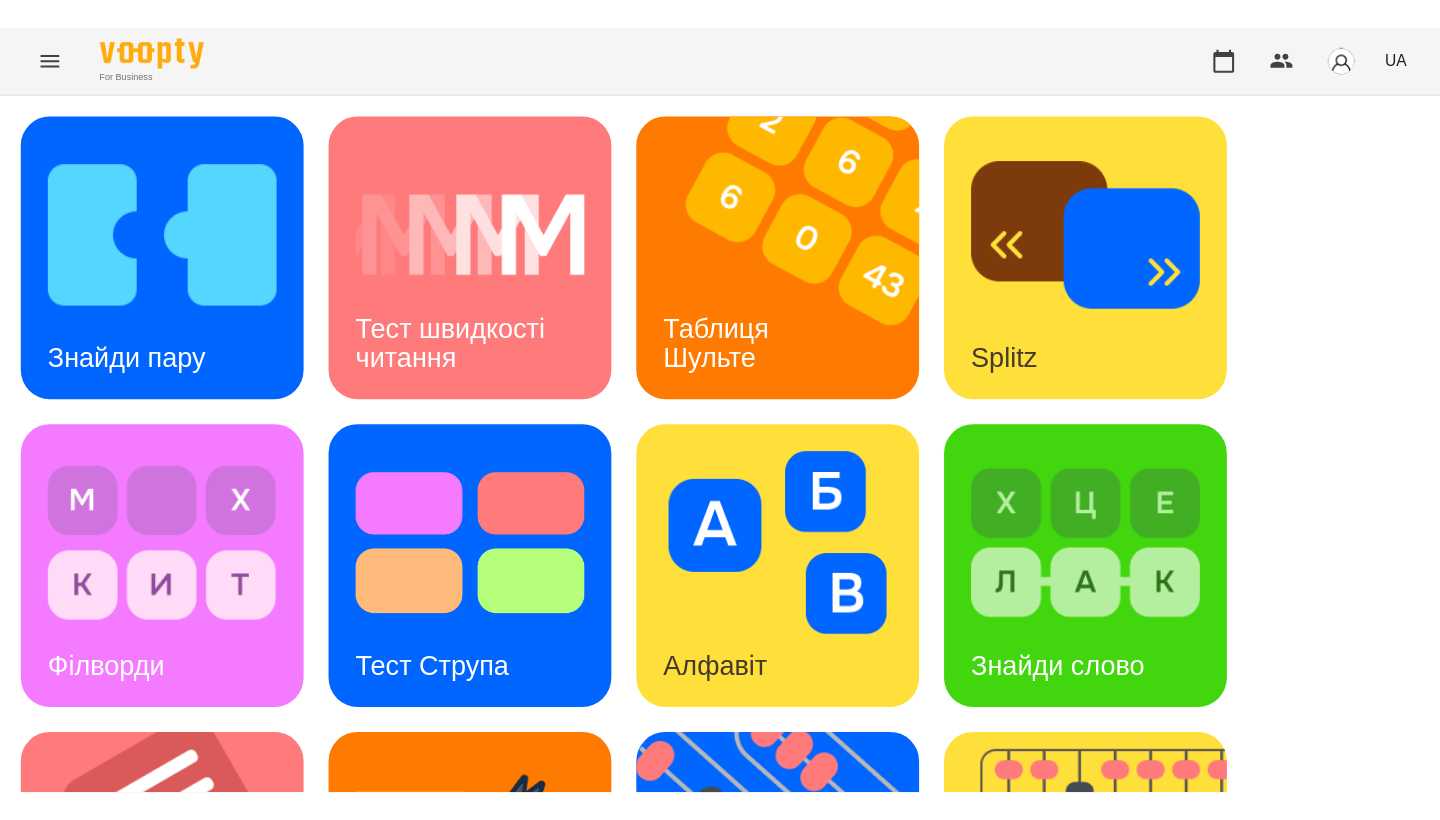 scroll, scrollTop: 0, scrollLeft: 0, axis: both 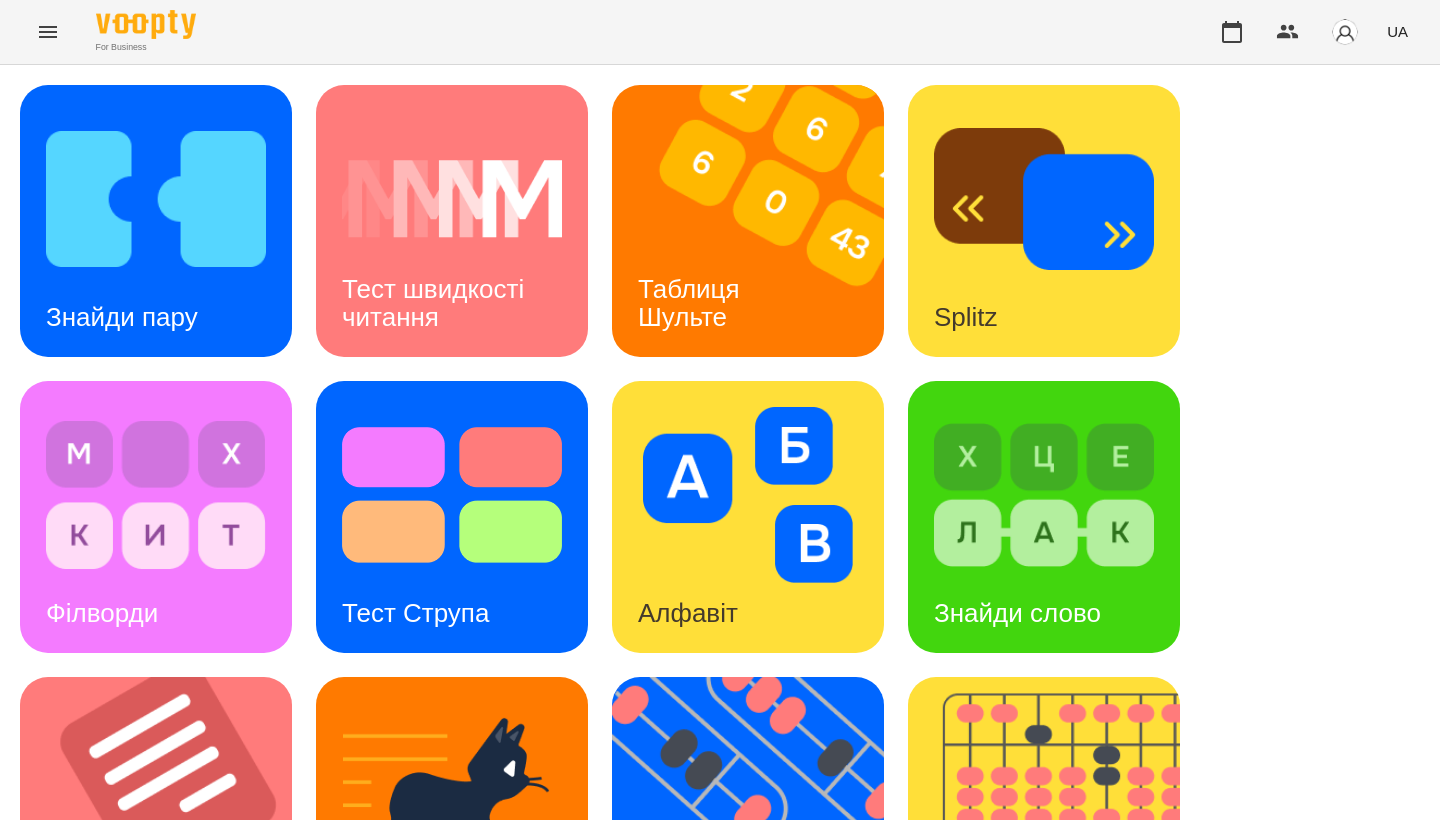 drag, startPoint x: 1161, startPoint y: 102, endPoint x: 801, endPoint y: 235, distance: 383.7825 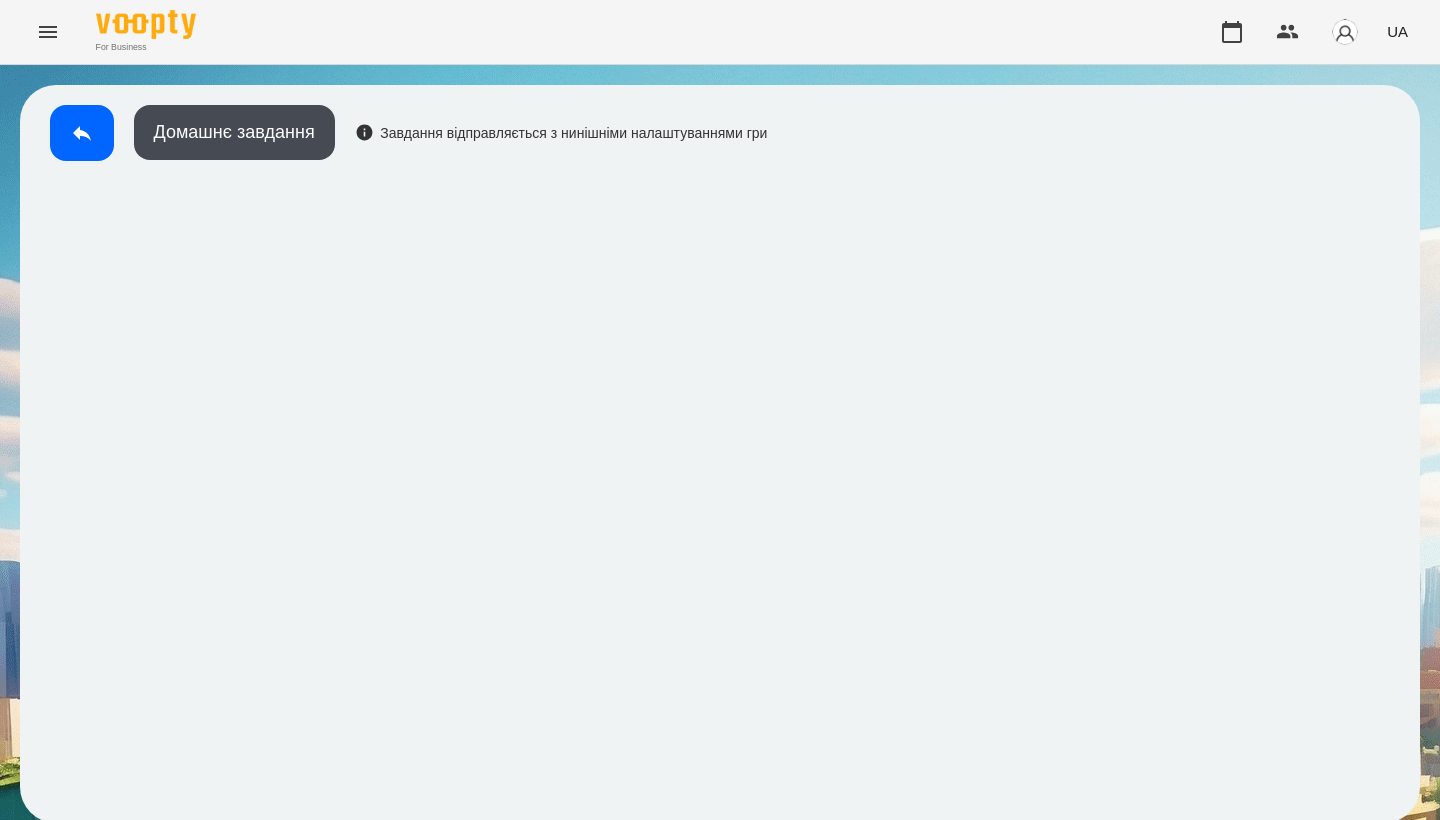 click at bounding box center [82, 133] 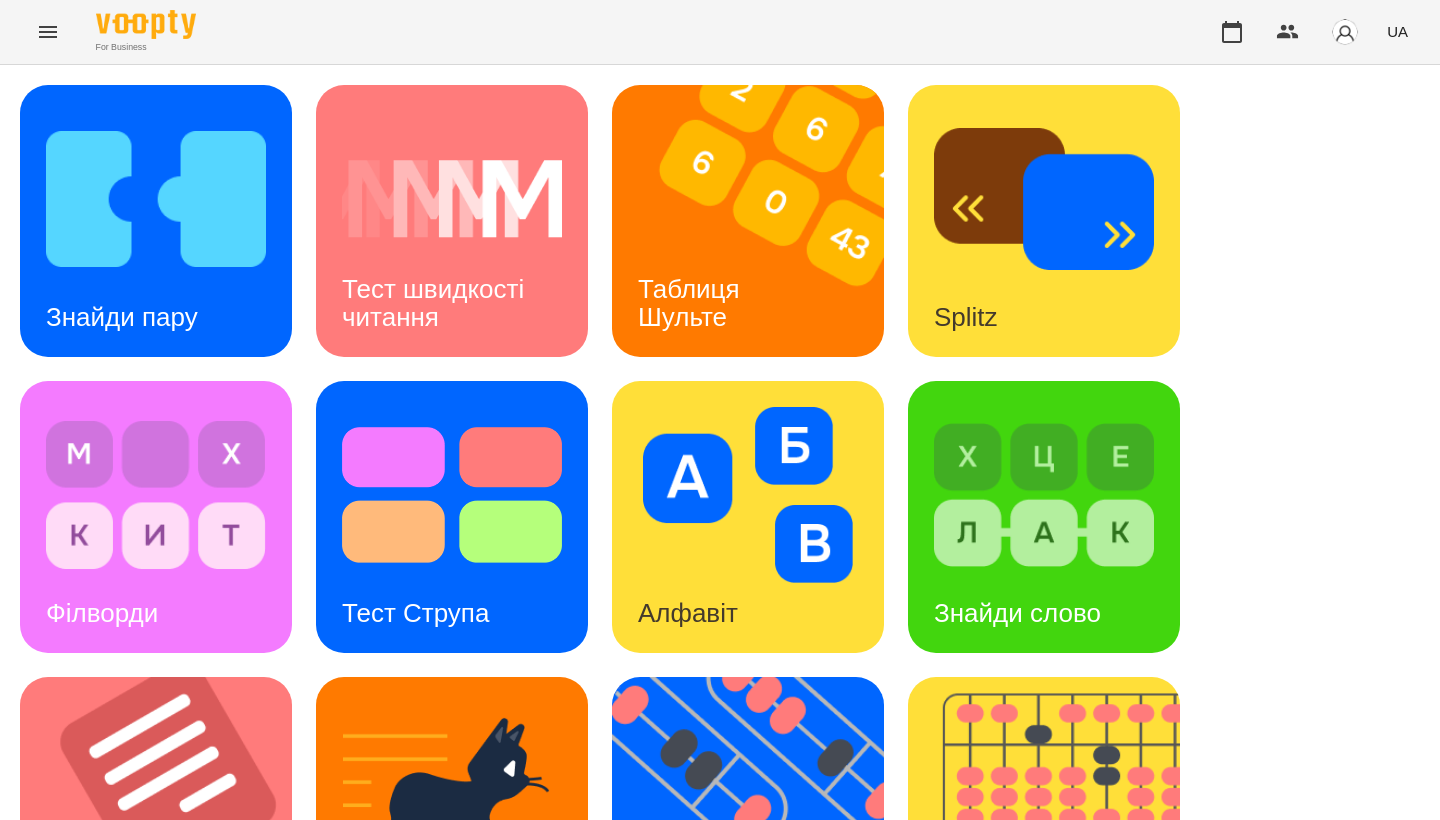 click on "Знайди пару Тест швидкості читання Таблиця
Шульте Splitz Філворди Тест Струпа Алфавіт Знайди слово Тексти Кіберкішка Флешкарти Абакус Знайди
Кіберкішку Мнемотехніка Ментальний
рахунок Стовпці Ділення множення" at bounding box center [720, 813] 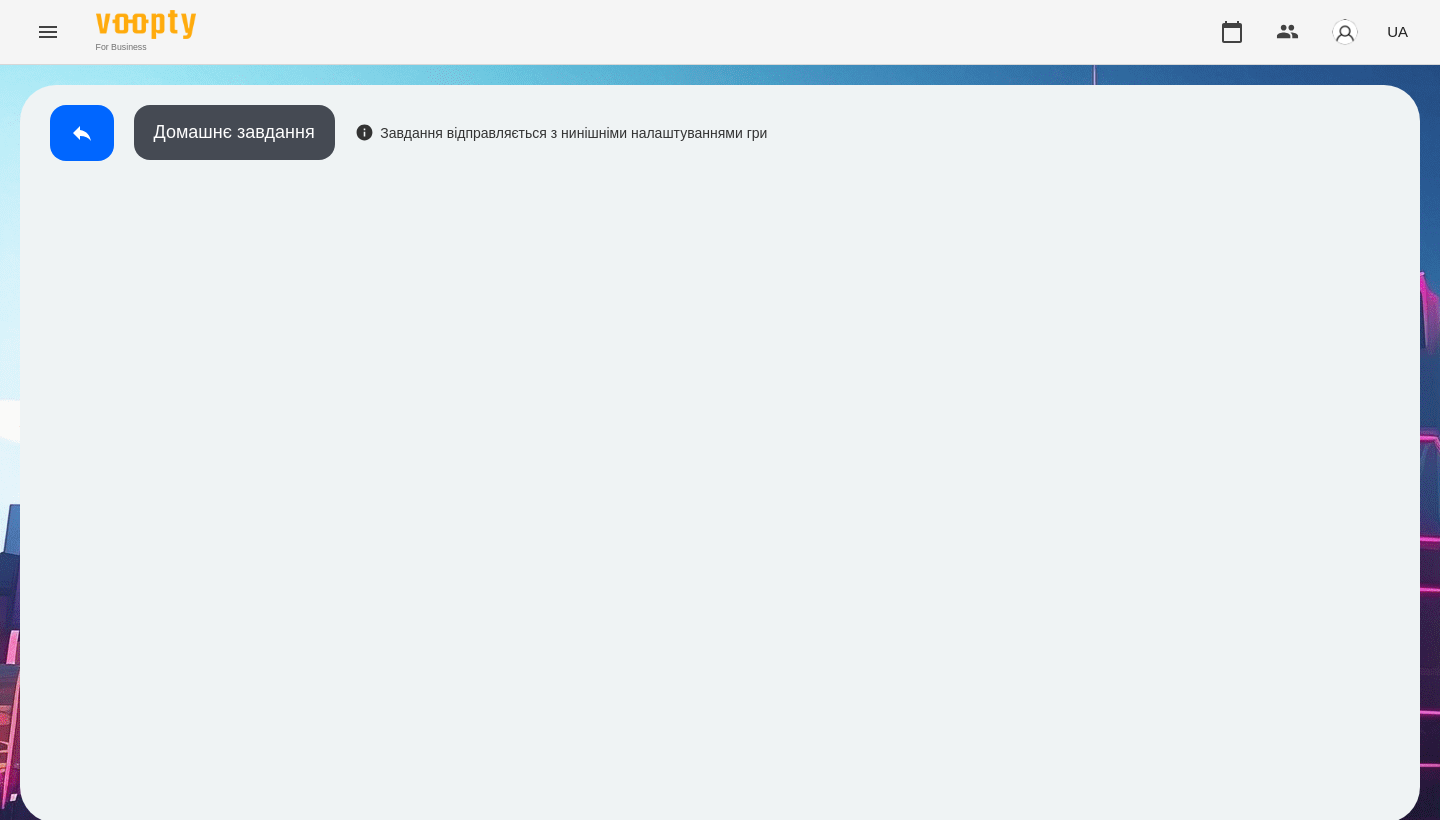scroll, scrollTop: 3, scrollLeft: 0, axis: vertical 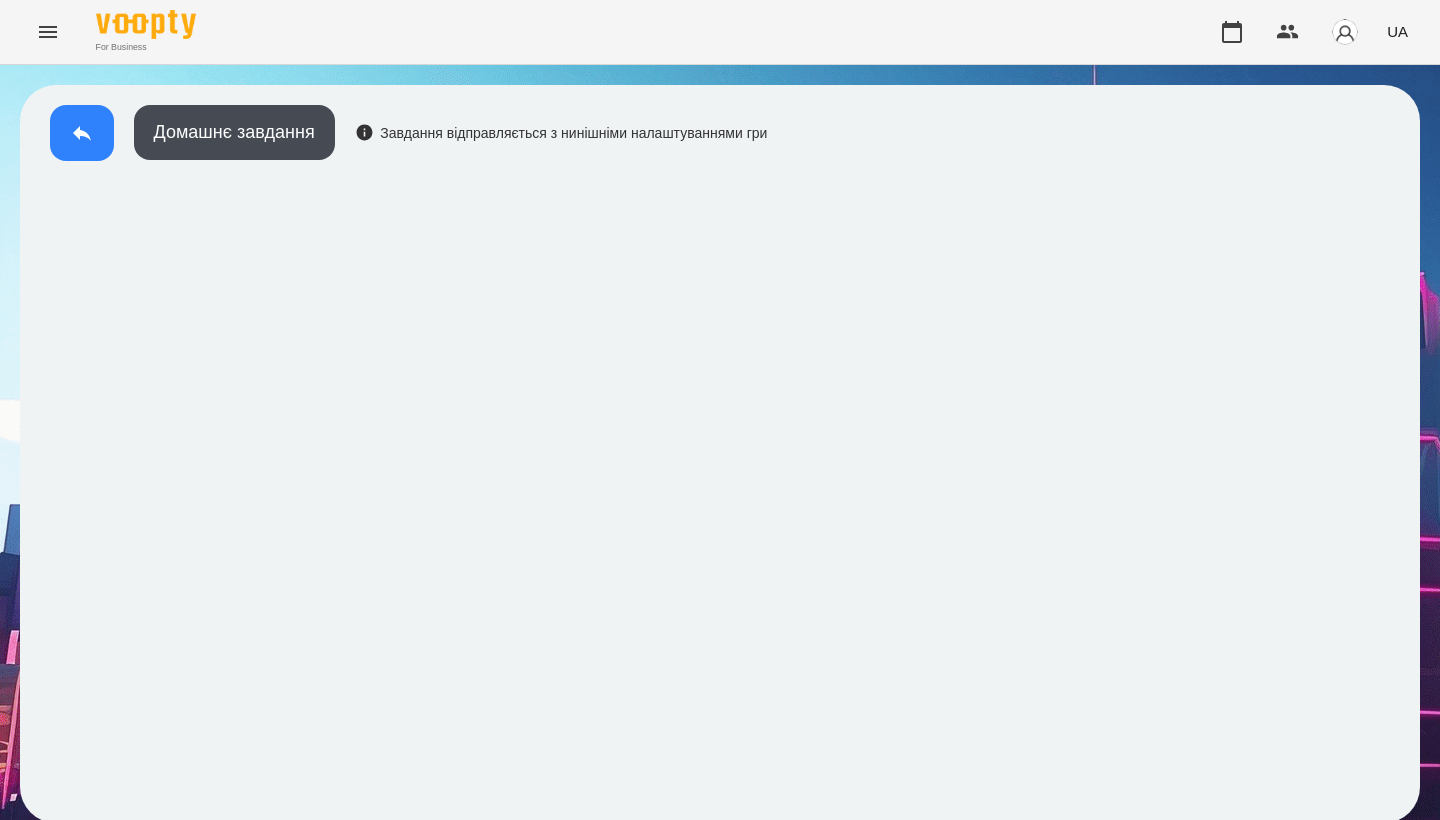 click at bounding box center [82, 133] 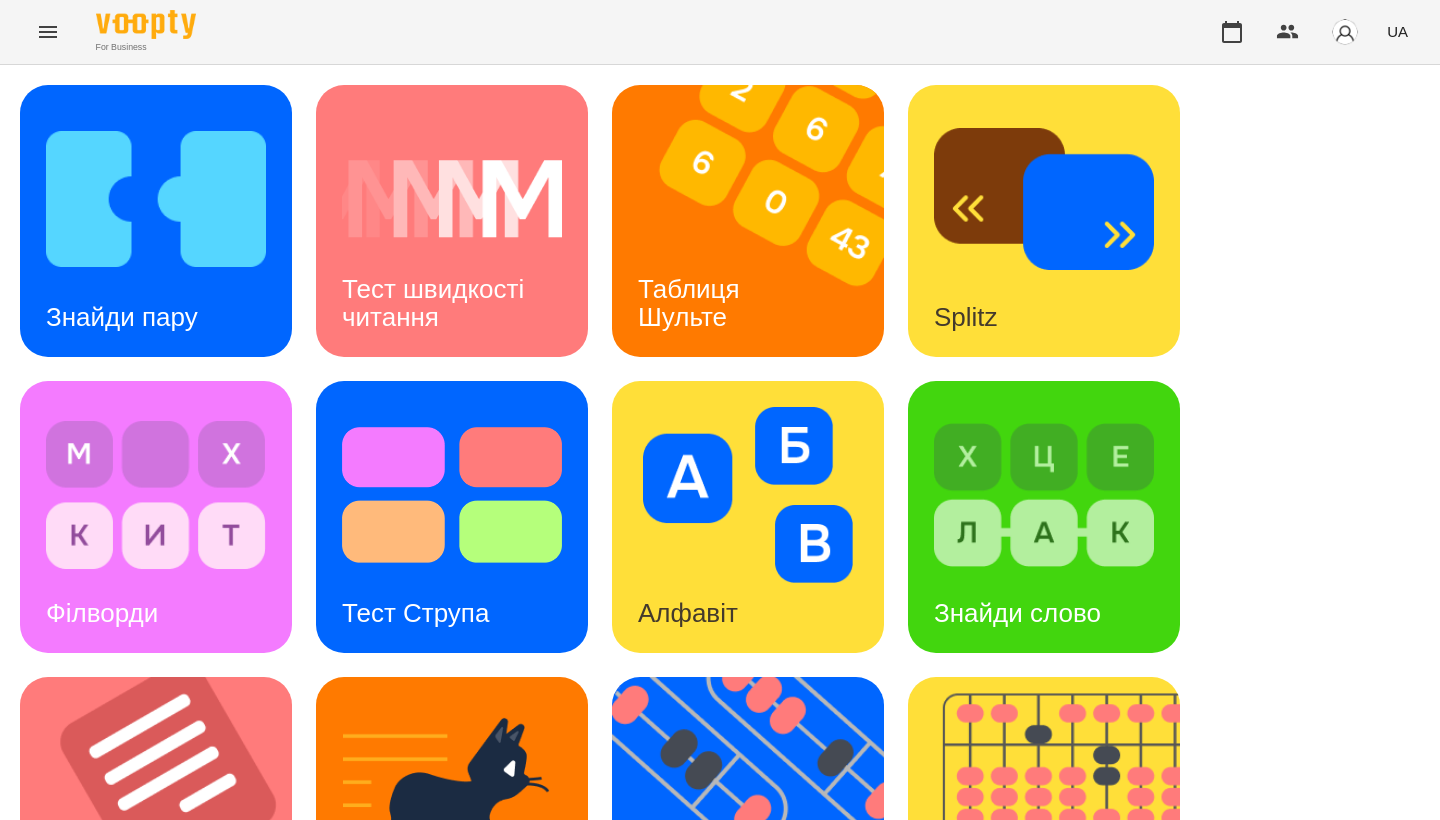 click on "Знайди пару Тест швидкості читання Таблиця
Шульте Splitz Філворди Тест Струпа Алфавіт Знайди слово Тексти Кіберкішка Флешкарти Абакус Знайди
Кіберкішку Мнемотехніка Ментальний
рахунок Стовпці Ділення множення" at bounding box center (720, 813) 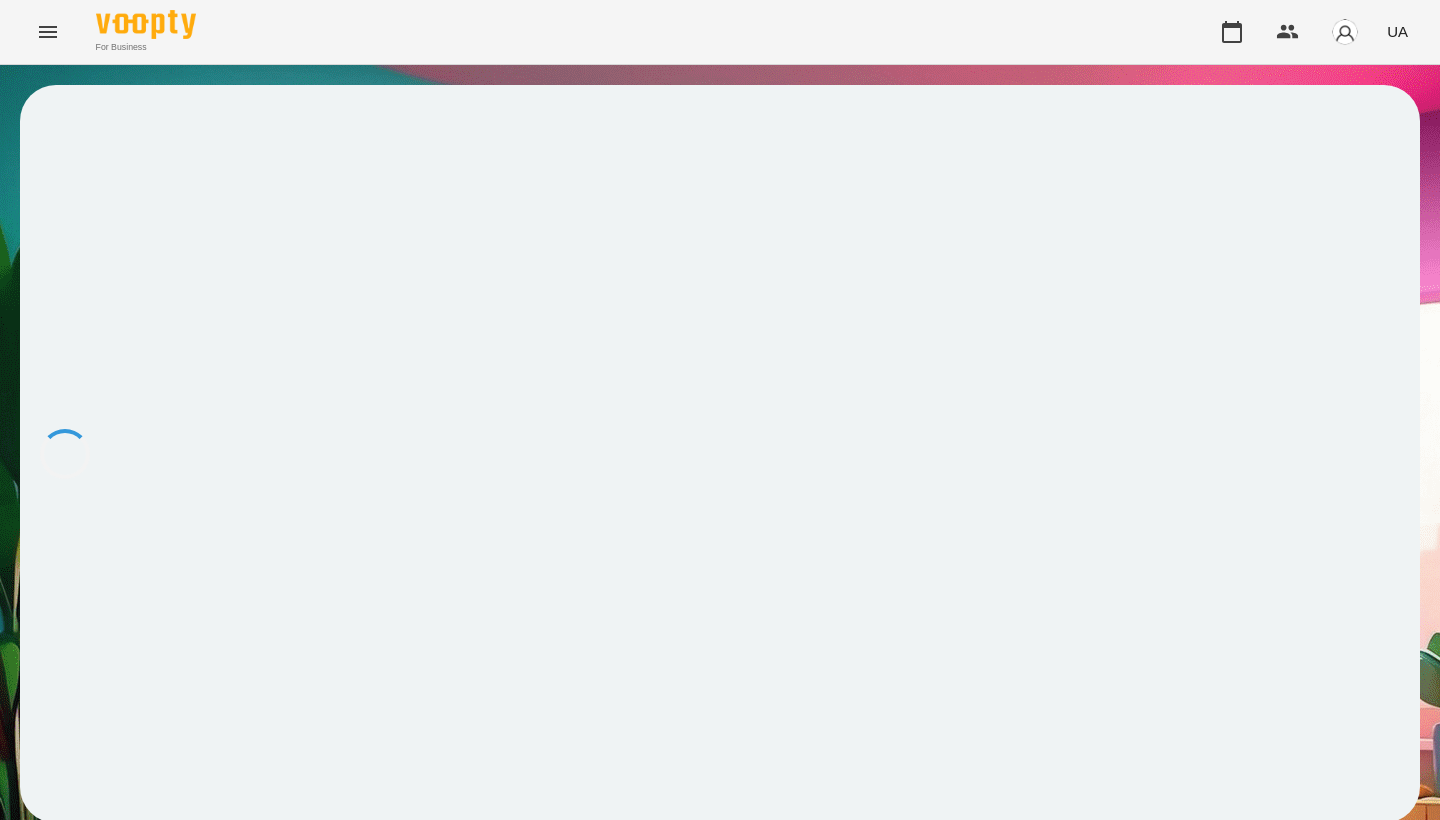 scroll, scrollTop: 0, scrollLeft: 0, axis: both 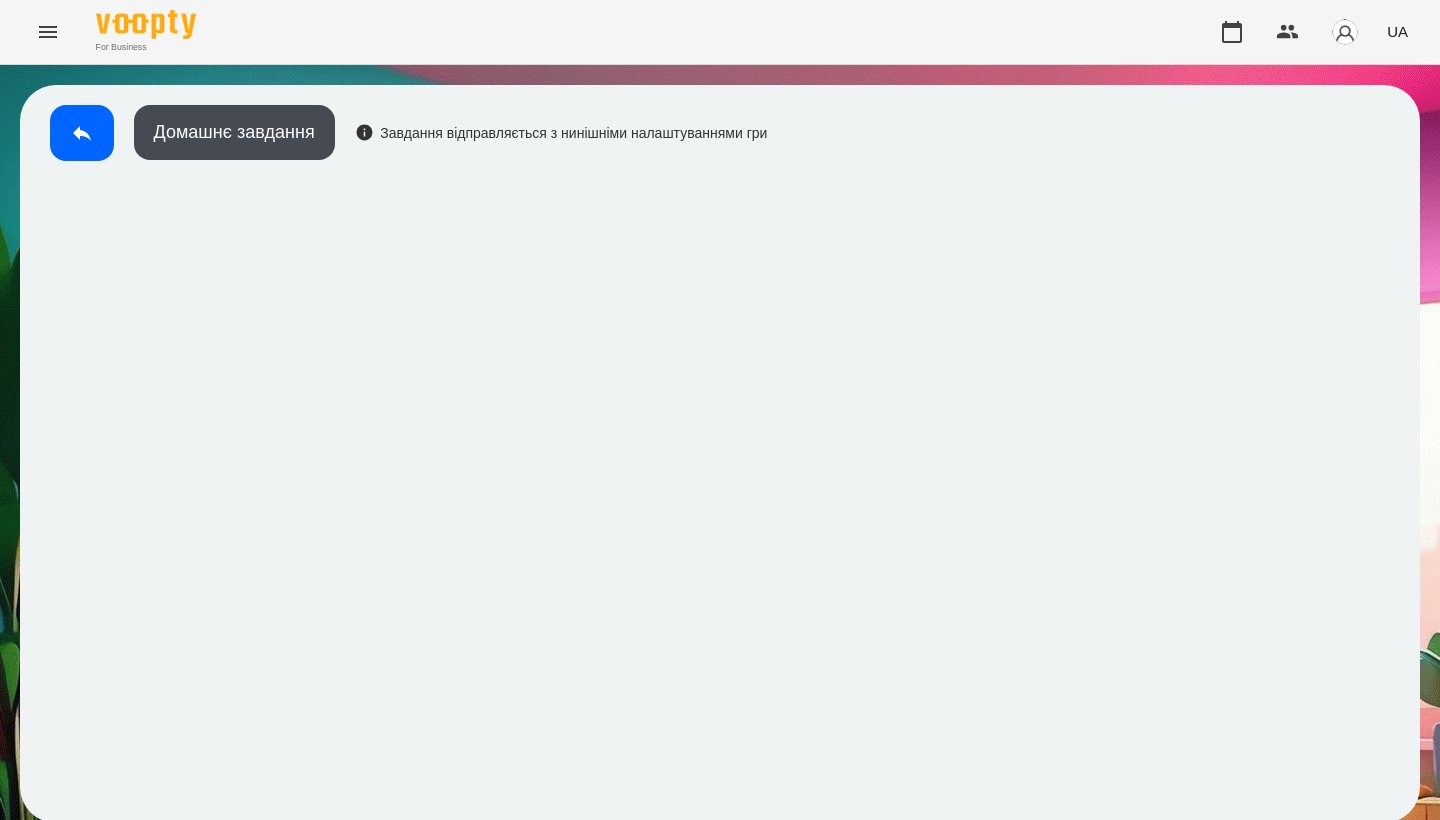 click 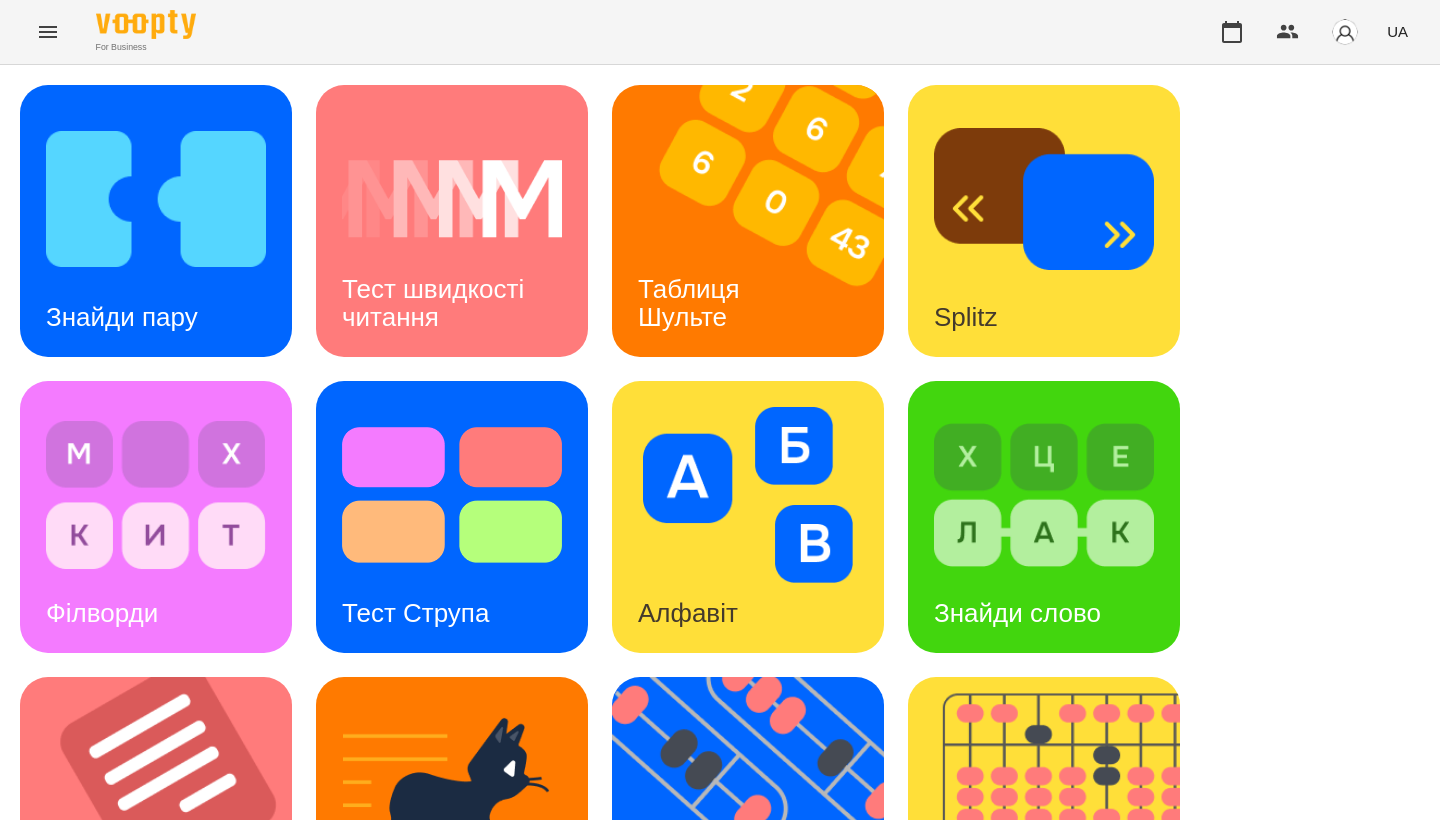 click on "Знайди пару Тест швидкості читання Таблиця
Шульте Splitz Філворди Тест Струпа Алфавіт Знайди слово Тексти Кіберкішка Флешкарти Абакус Знайди
Кіберкішку Мнемотехніка Ментальний
рахунок Стовпці Ділення множення" at bounding box center [720, 813] 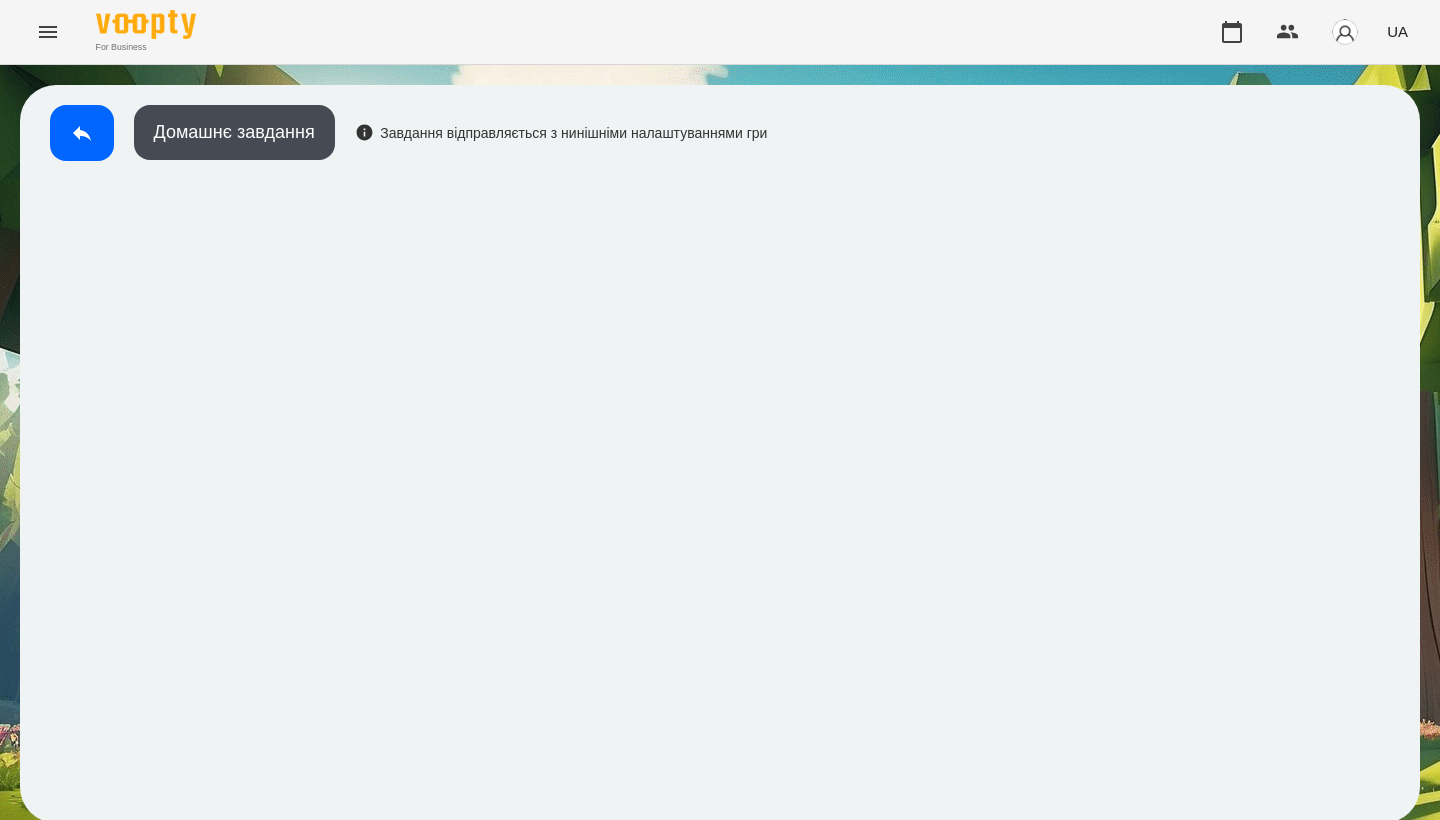 scroll, scrollTop: 3, scrollLeft: 0, axis: vertical 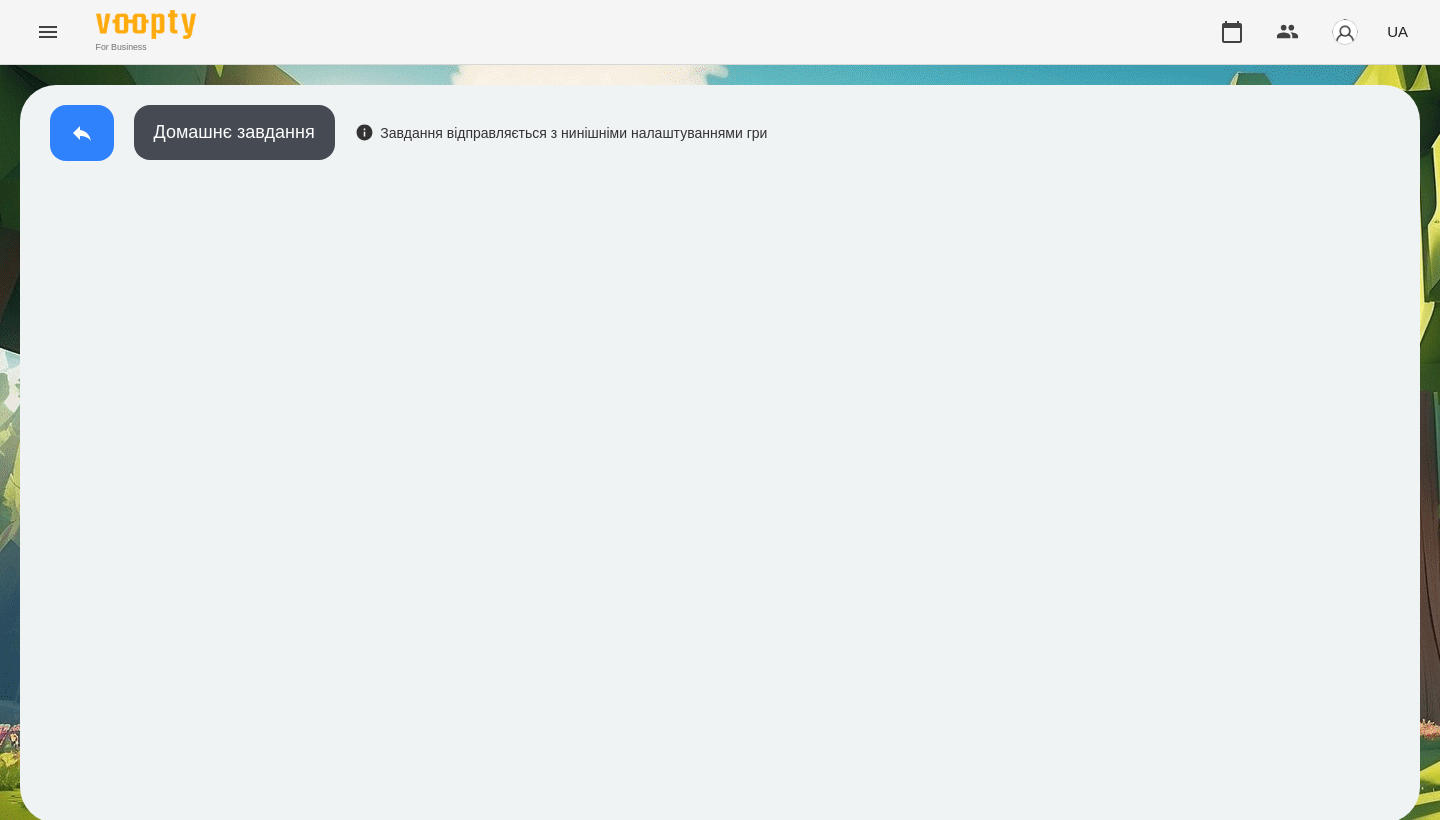 click at bounding box center [82, 133] 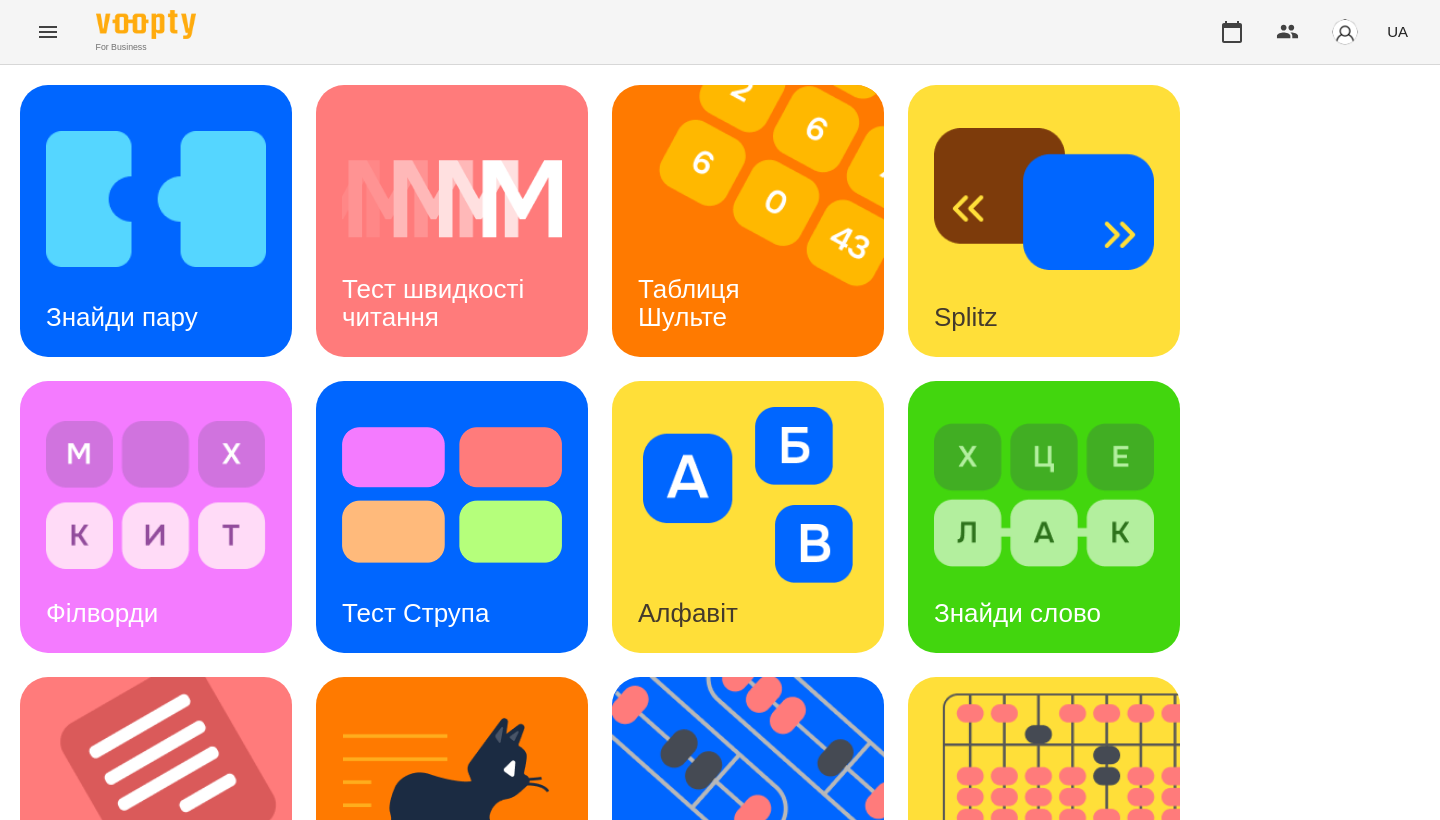 click at bounding box center [156, 199] 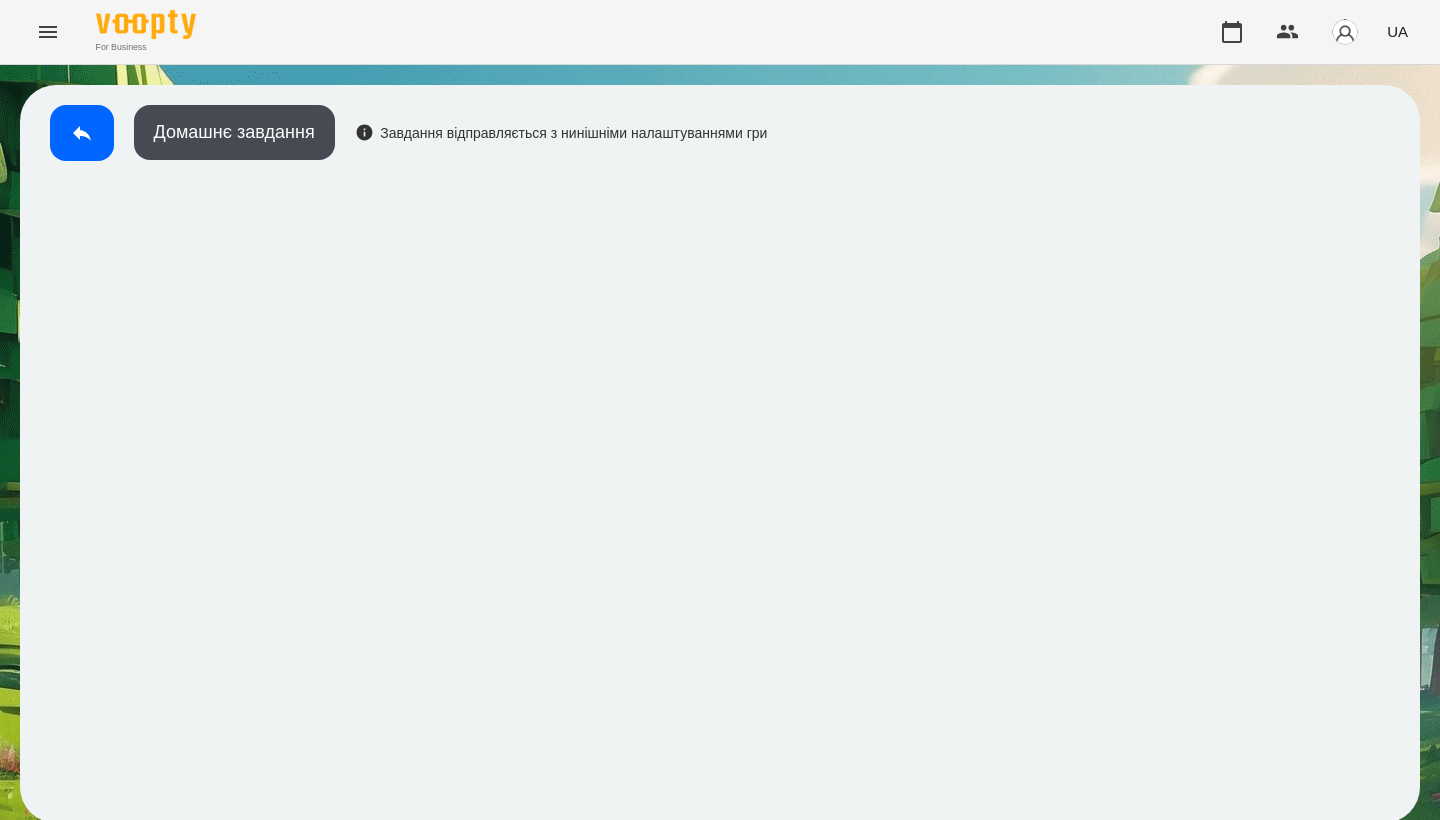 scroll, scrollTop: 3, scrollLeft: 0, axis: vertical 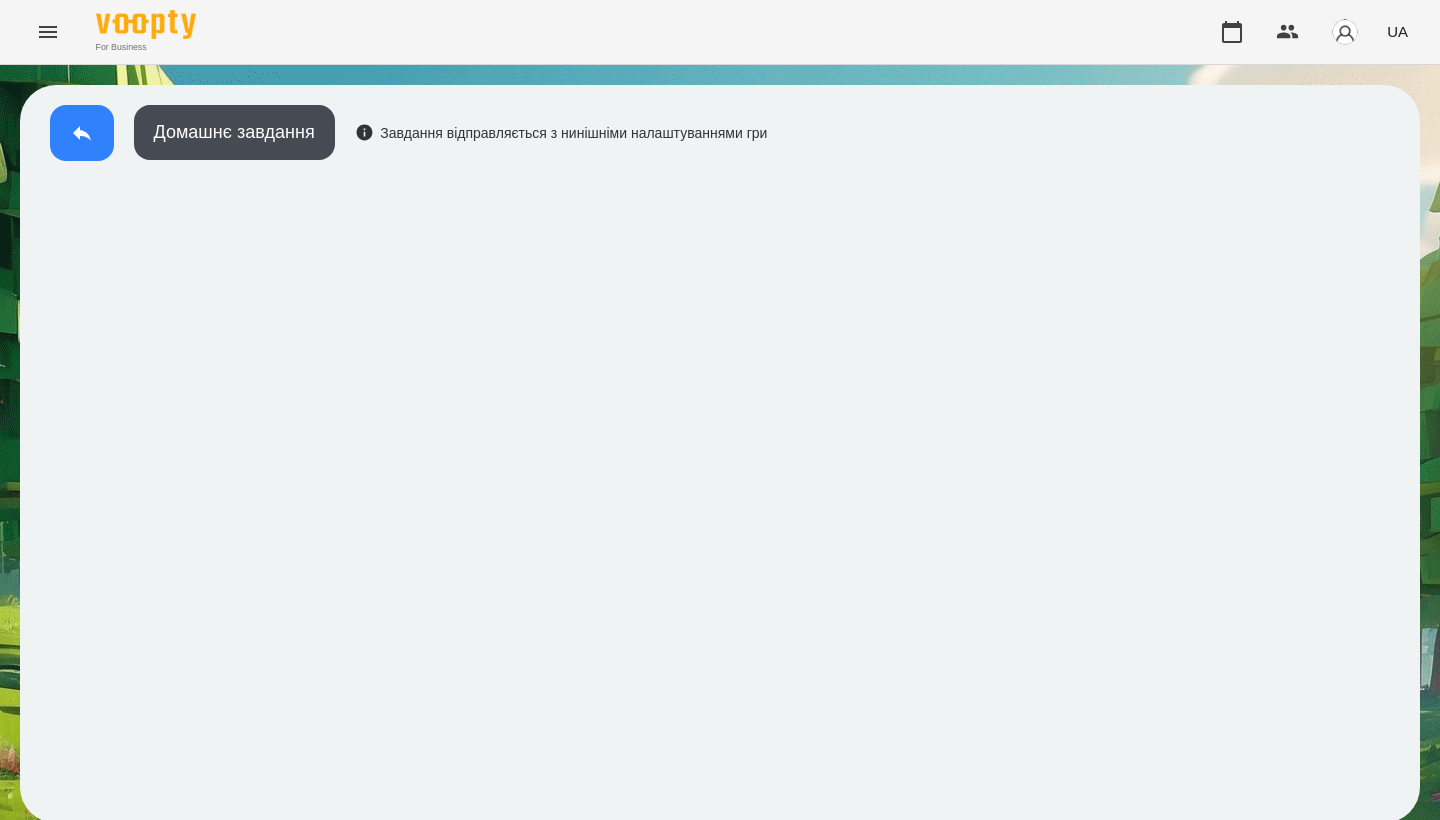 click at bounding box center [82, 133] 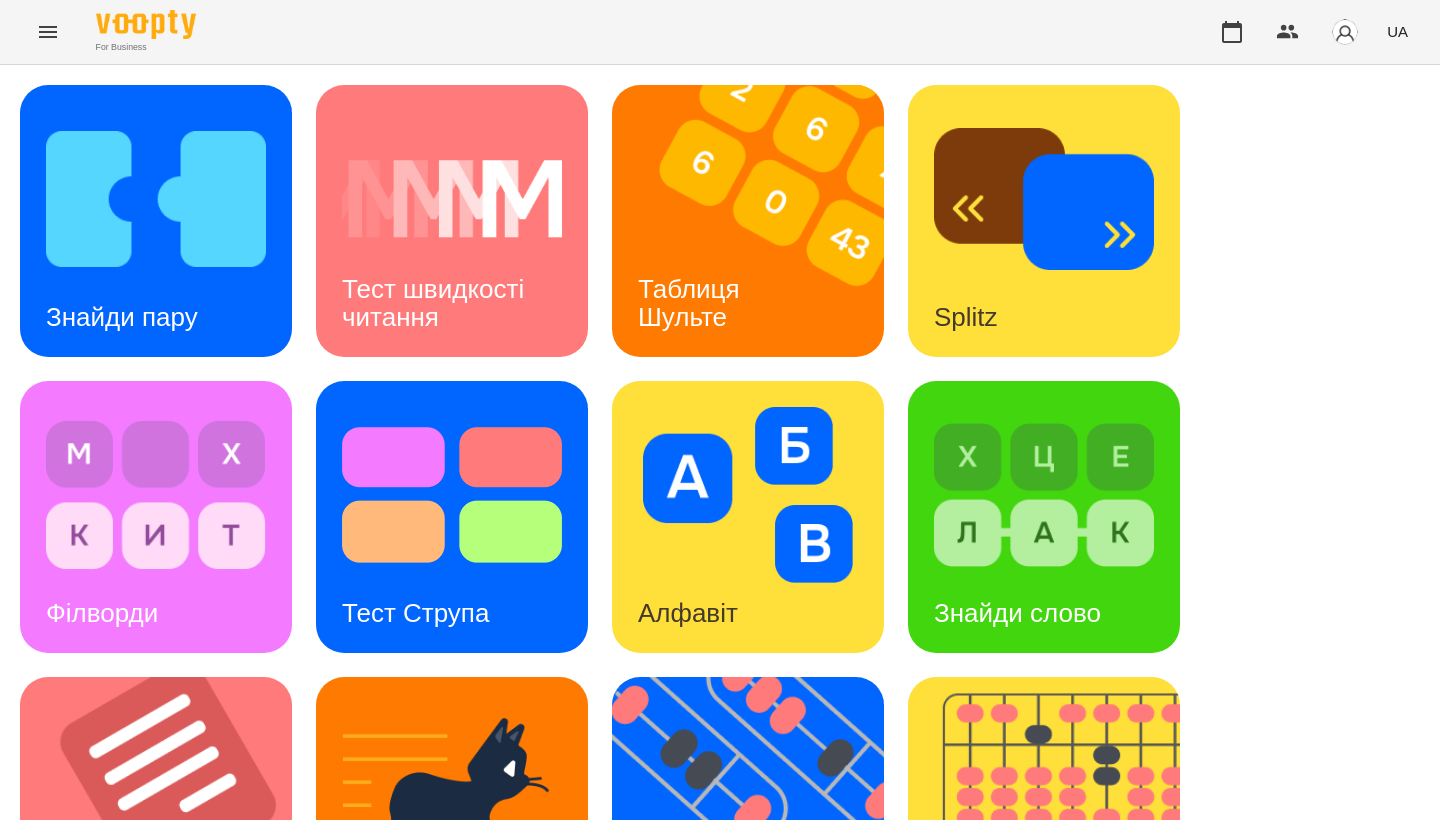 click on "Знайди пару Тест швидкості читання Таблиця
Шульте Splitz Філворди Тест Струпа Алфавіт Знайди слово Тексти Кіберкішка Флешкарти Абакус Знайди
Кіберкішку Мнемотехніка Ментальний
рахунок Стовпці Ділення множення" at bounding box center (720, 813) 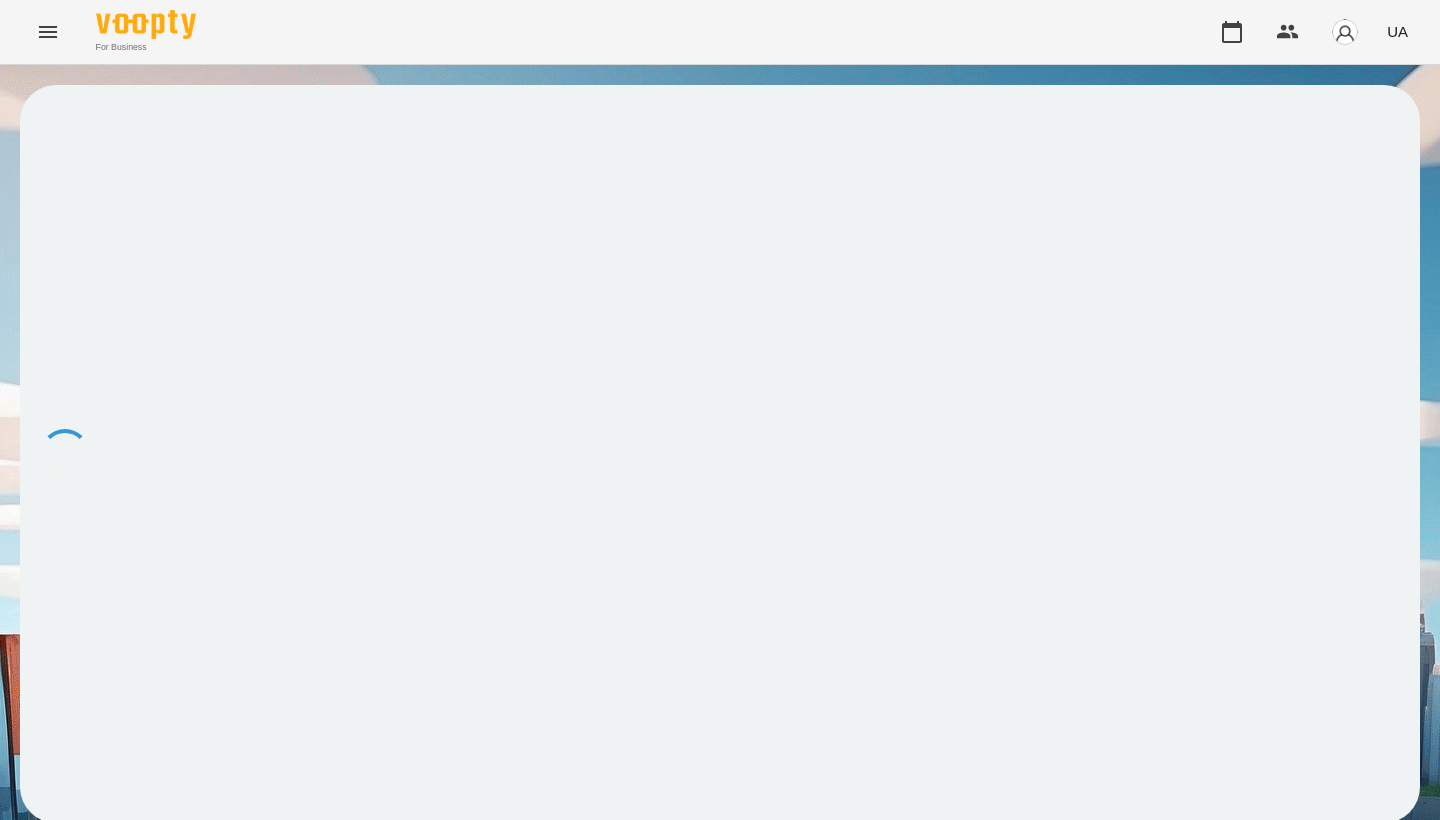 scroll, scrollTop: 0, scrollLeft: 0, axis: both 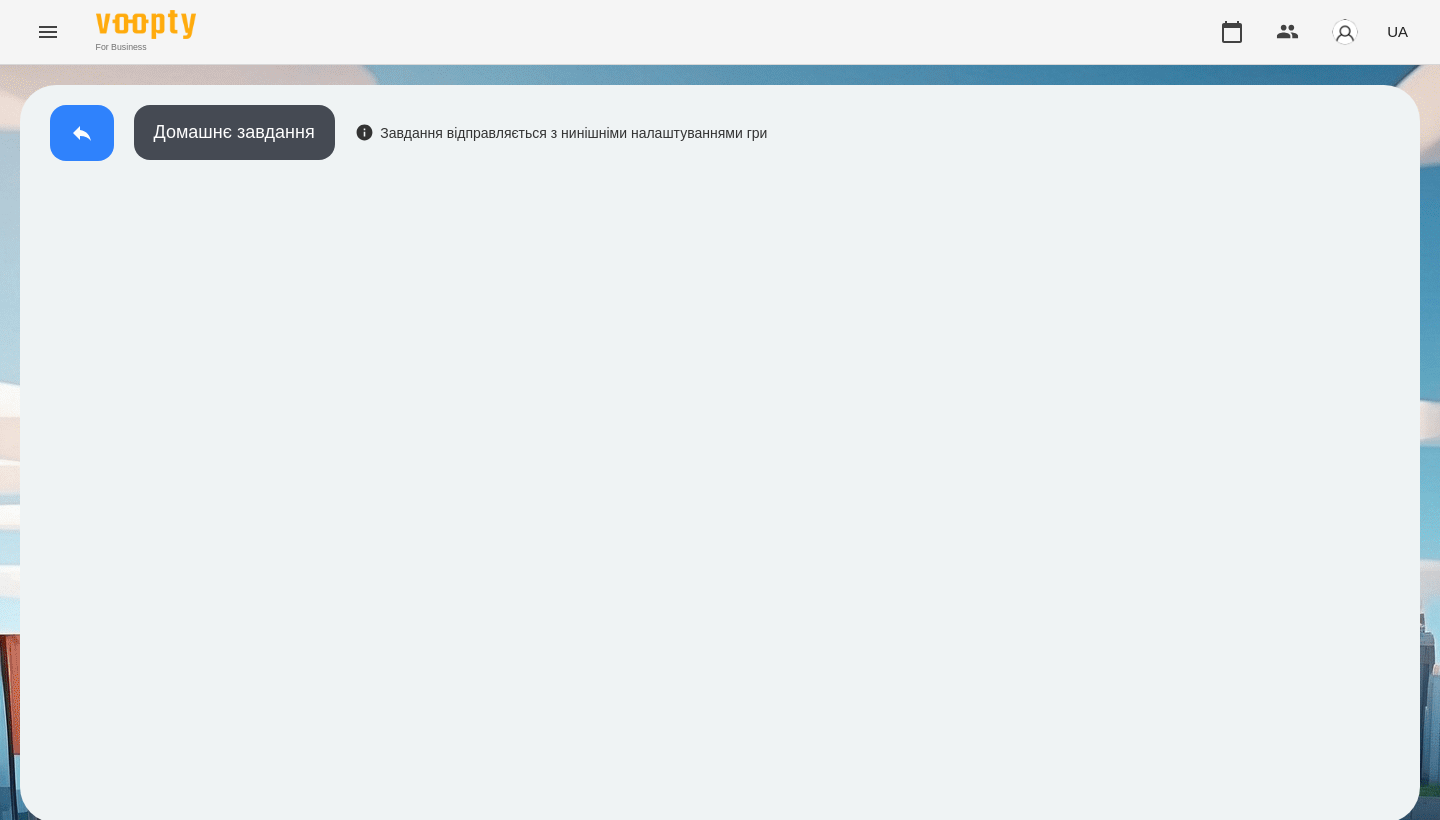 click 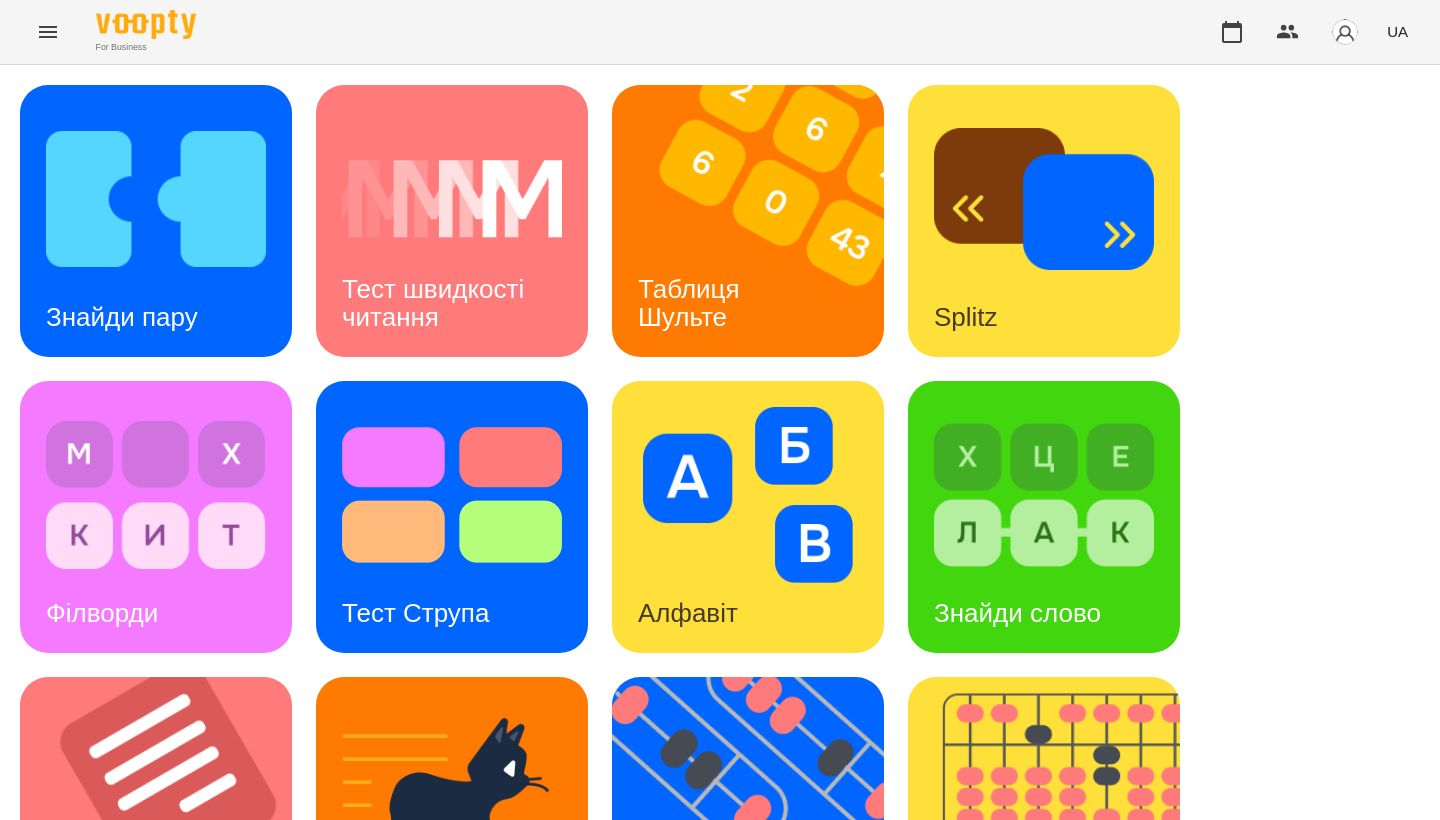 click on "Знайди пару Тест швидкості читання Таблиця
Шульте Splitz Філворди Тест Струпа Алфавіт Знайди слово Тексти Кіберкішка Флешкарти Абакус Знайди
Кіберкішку Мнемотехніка Ментальний
рахунок Стовпці Ділення множення" at bounding box center [720, 813] 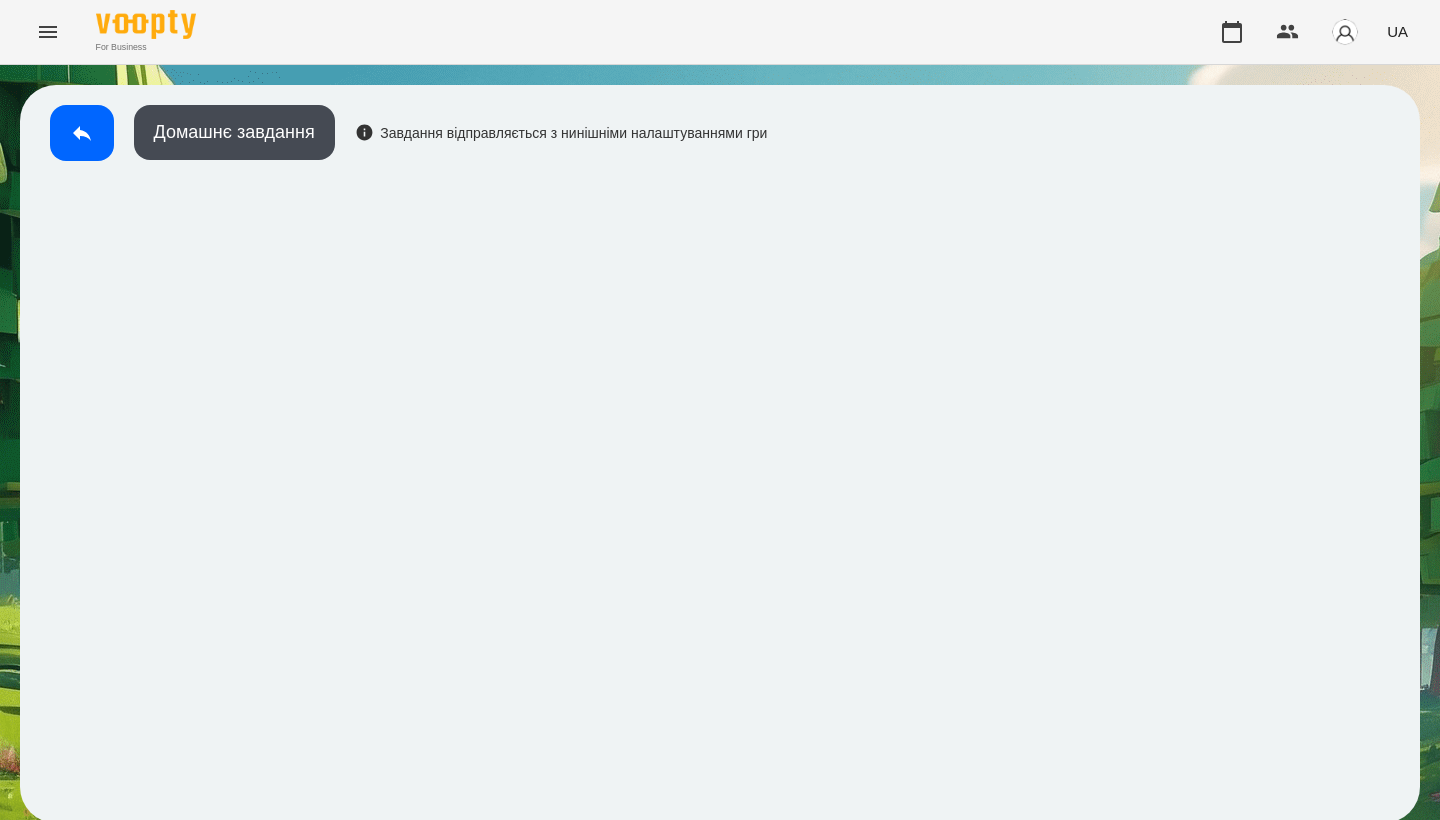 scroll, scrollTop: 3, scrollLeft: 0, axis: vertical 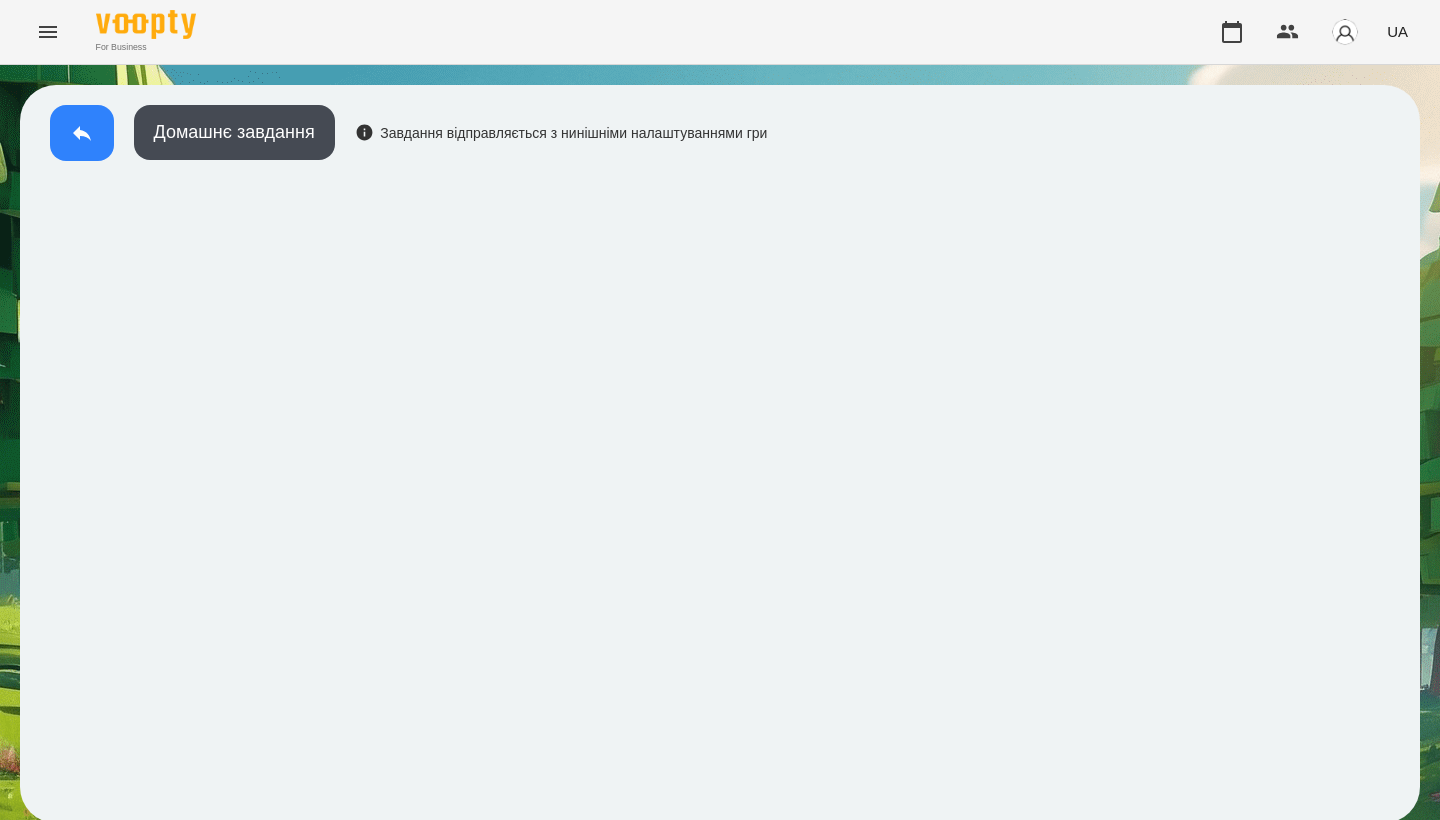click 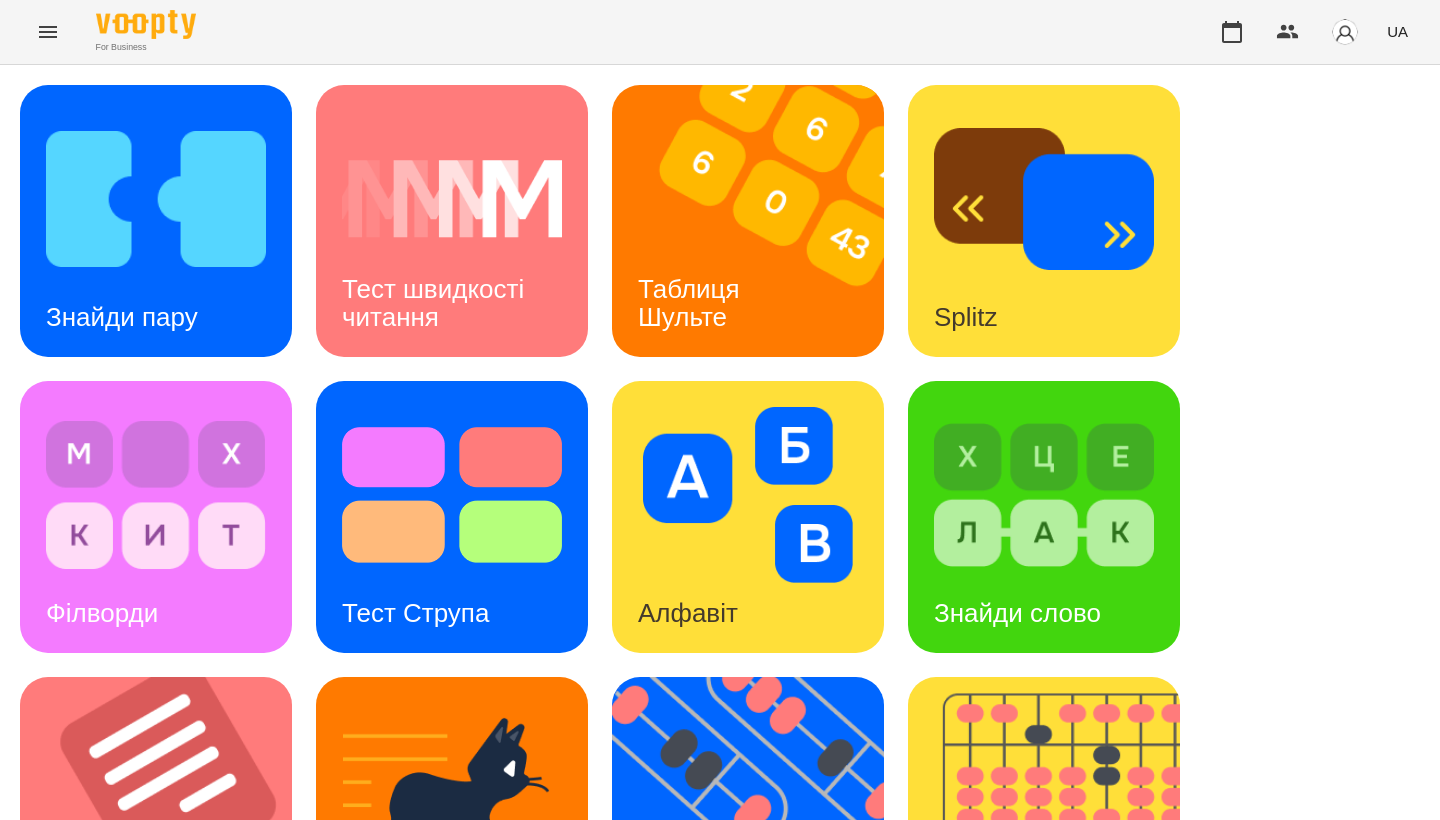 click on "Знайди пару Тест швидкості читання Таблиця
Шульте Splitz Філворди Тест Струпа Алфавіт Знайди слово Тексти Кіберкішка Флешкарти Абакус Знайди
Кіберкішку Мнемотехніка Ментальний
рахунок Стовпці Ділення множення" at bounding box center [720, 813] 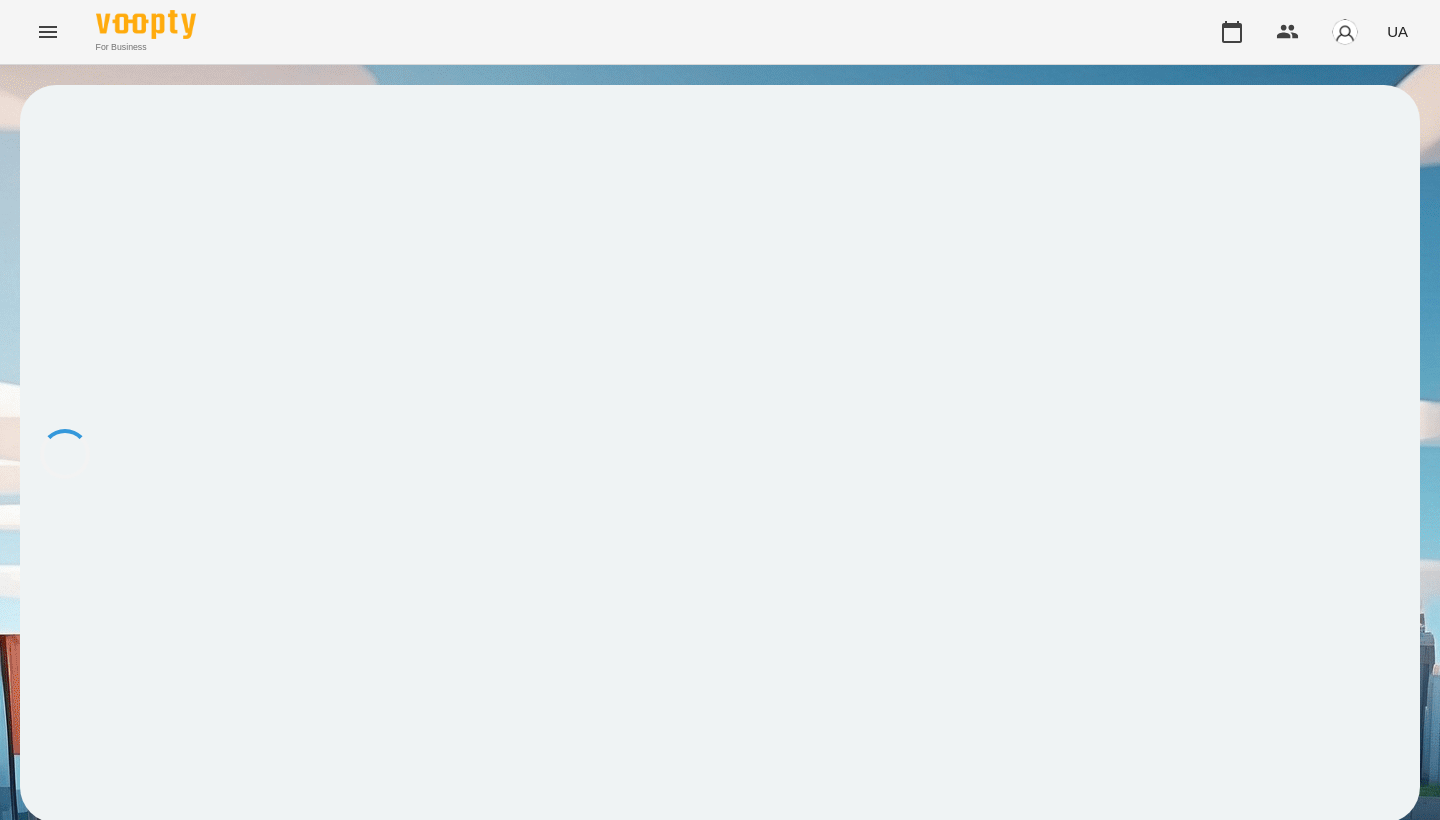 scroll, scrollTop: 0, scrollLeft: 0, axis: both 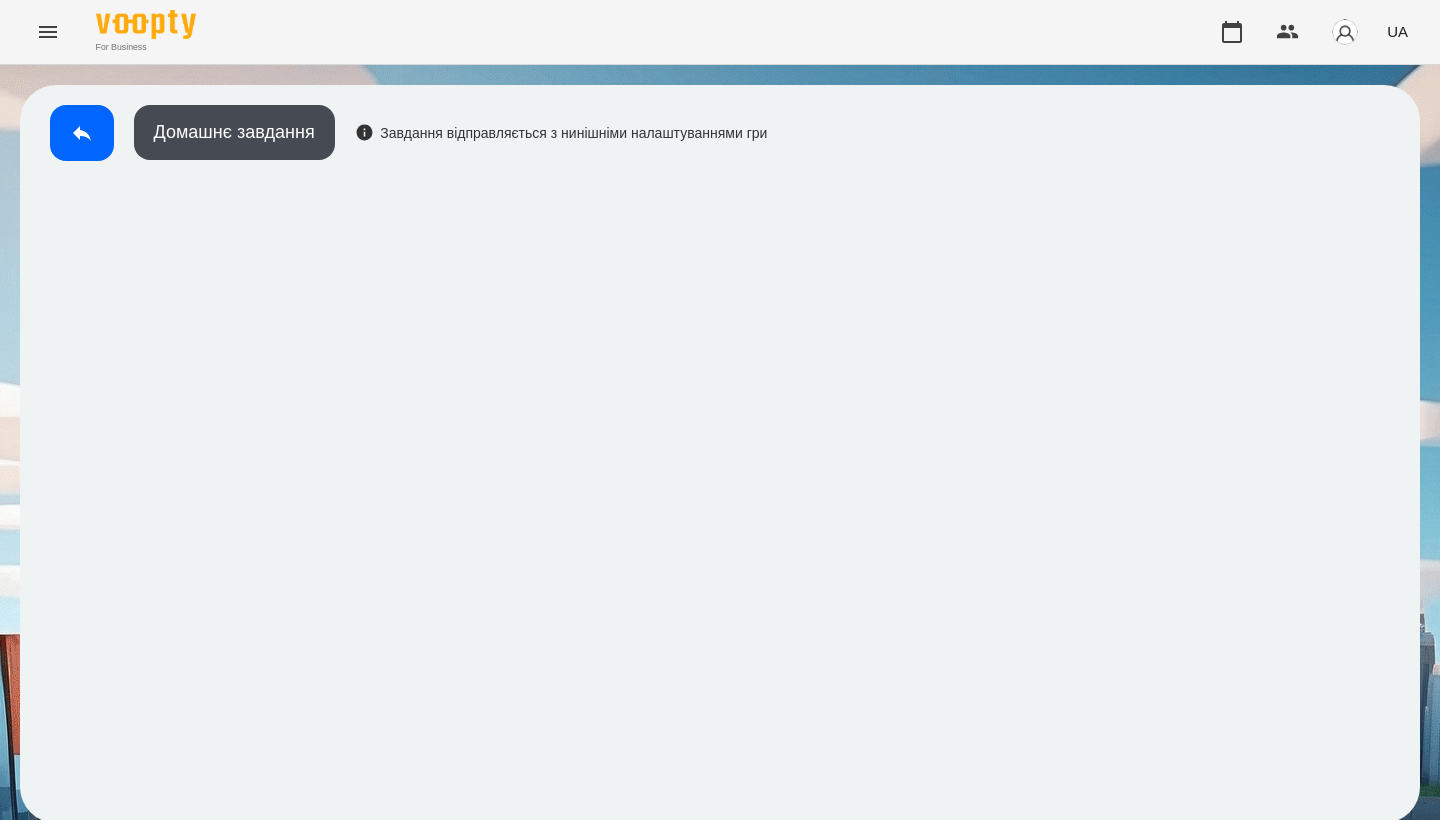 click on "Домашнє завдання Завдання відправляється з нинішніми налаштуваннями гри" at bounding box center (403, 138) 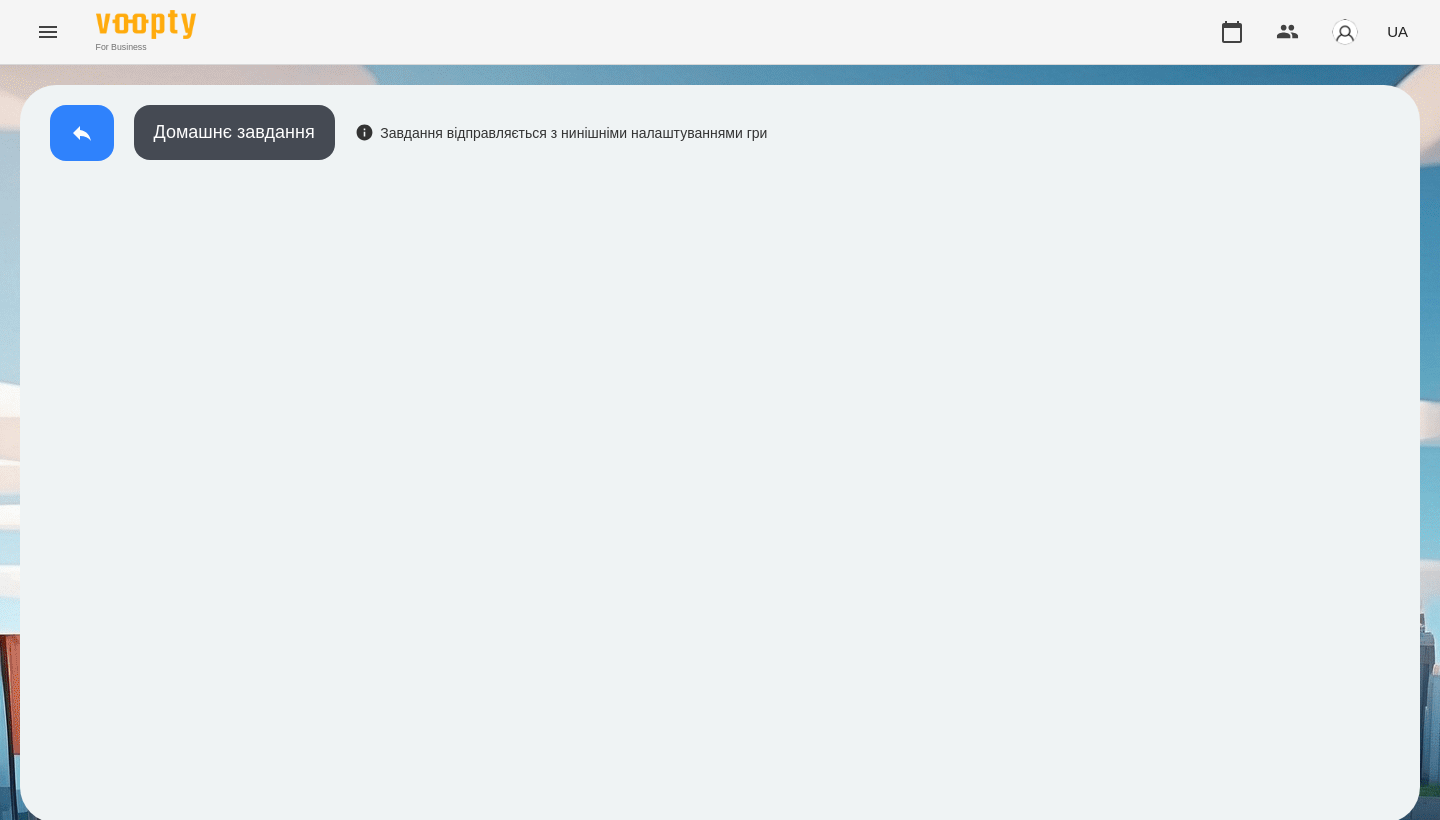 click 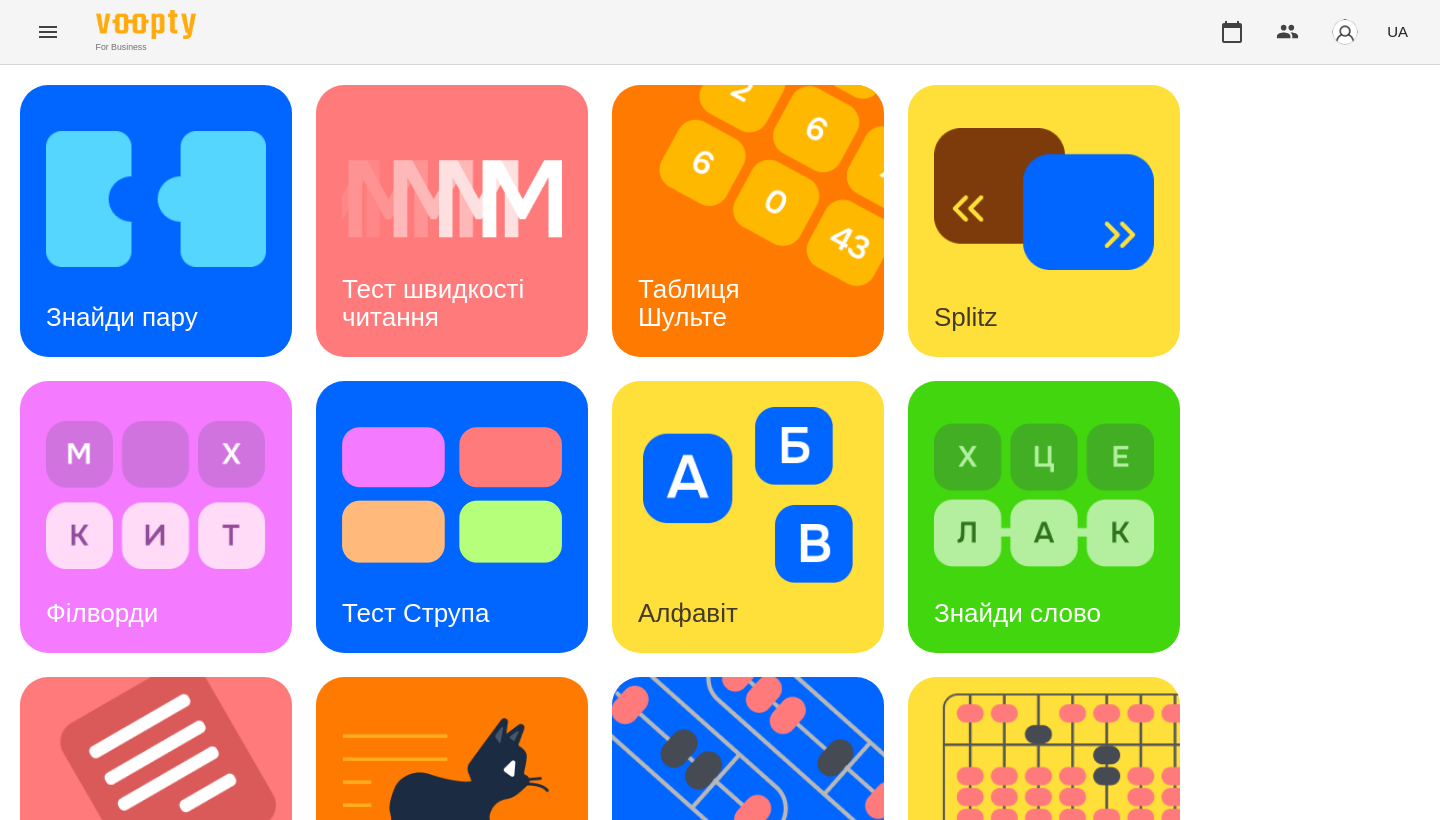 click on "For Business UA" at bounding box center (720, 32) 